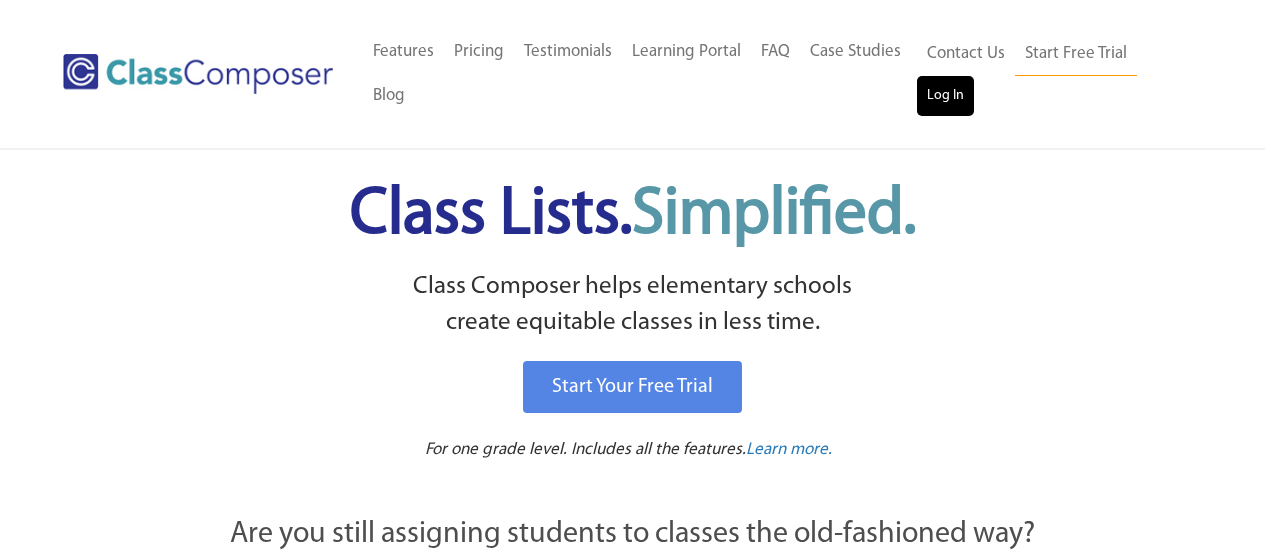 scroll, scrollTop: 0, scrollLeft: 0, axis: both 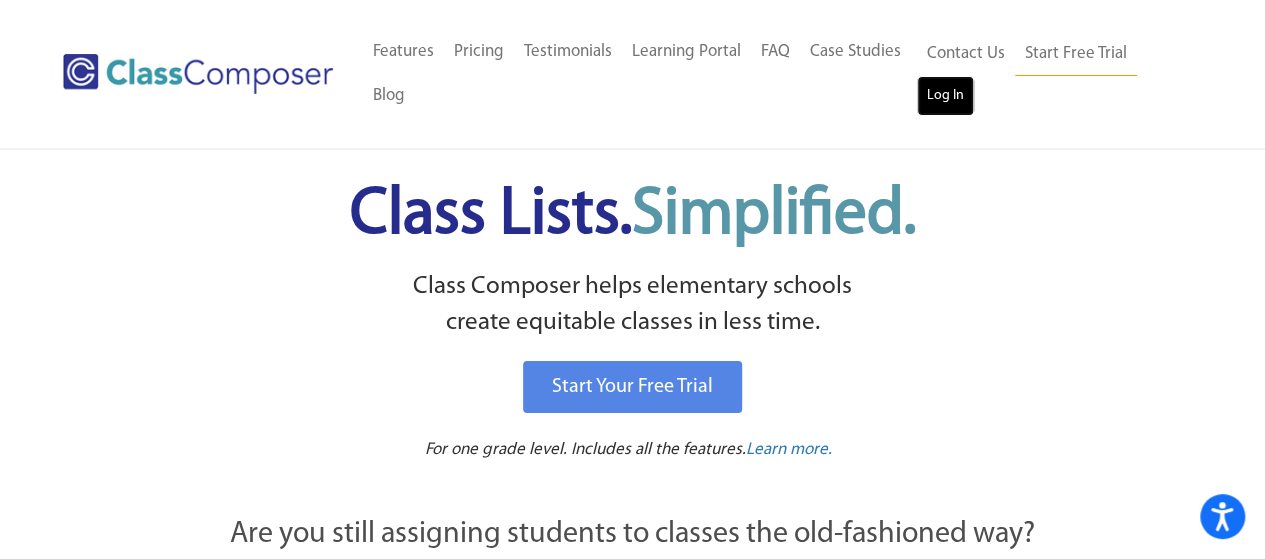click on "Log In" at bounding box center (945, 96) 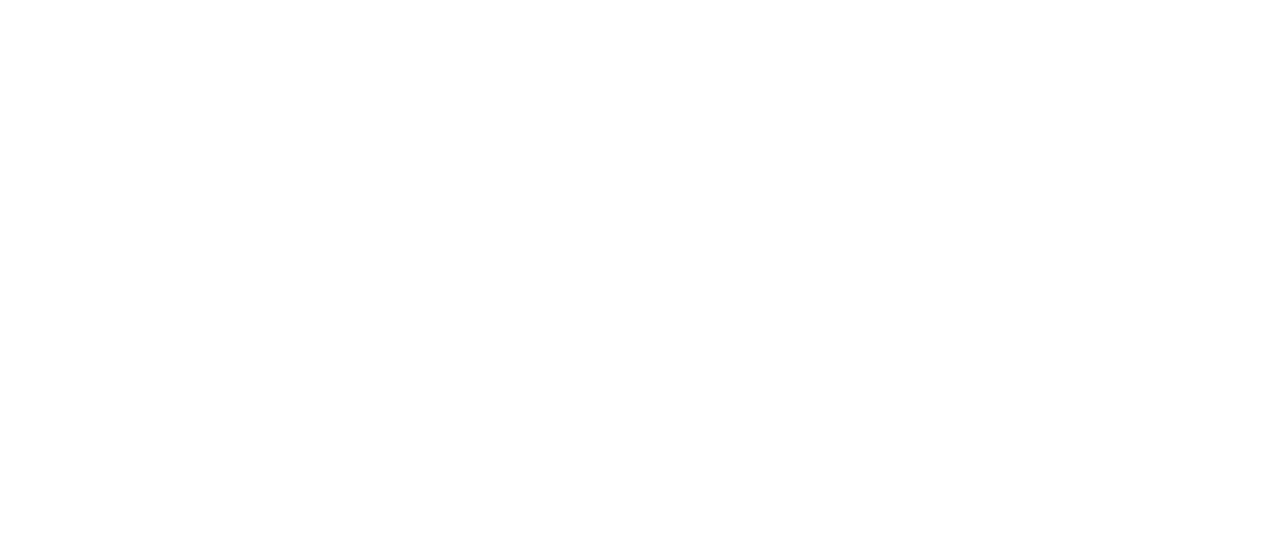 scroll, scrollTop: 0, scrollLeft: 0, axis: both 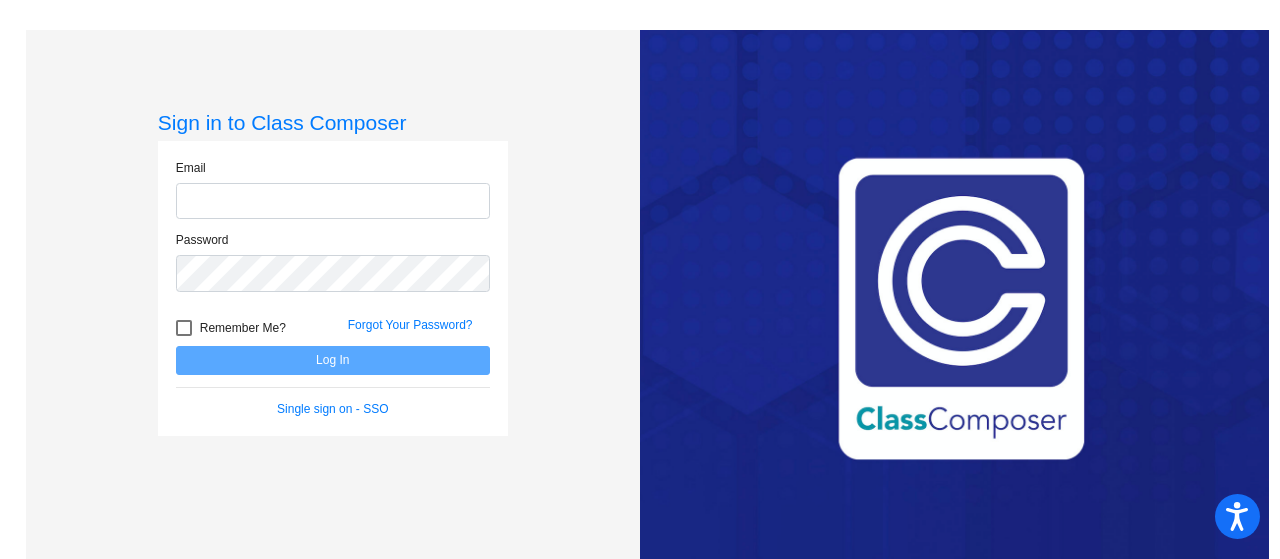click 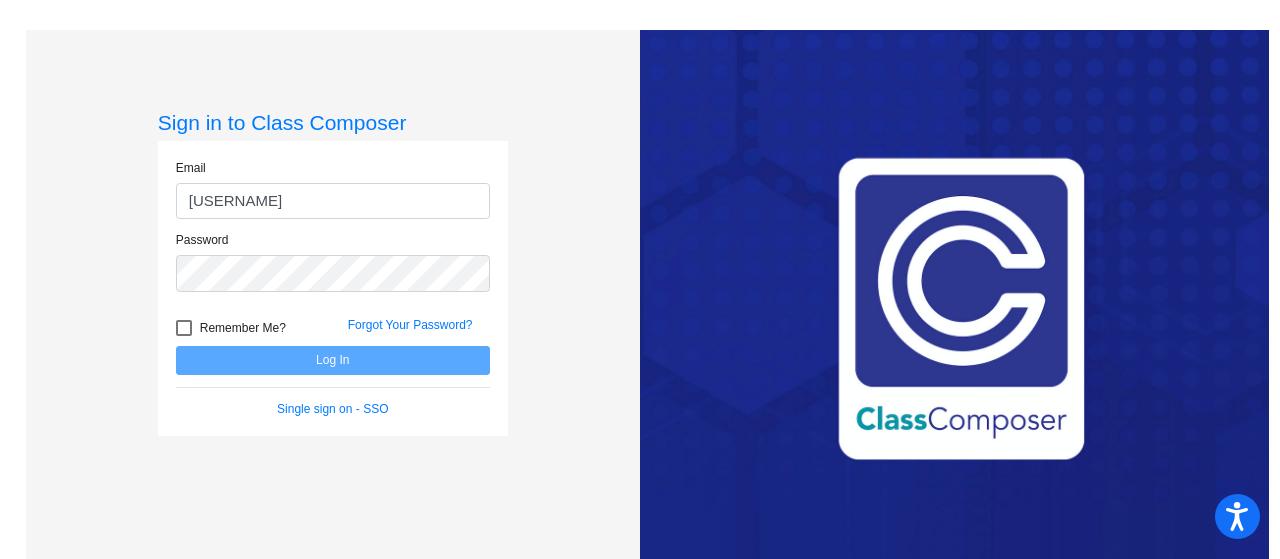 type on "[USERNAME]" 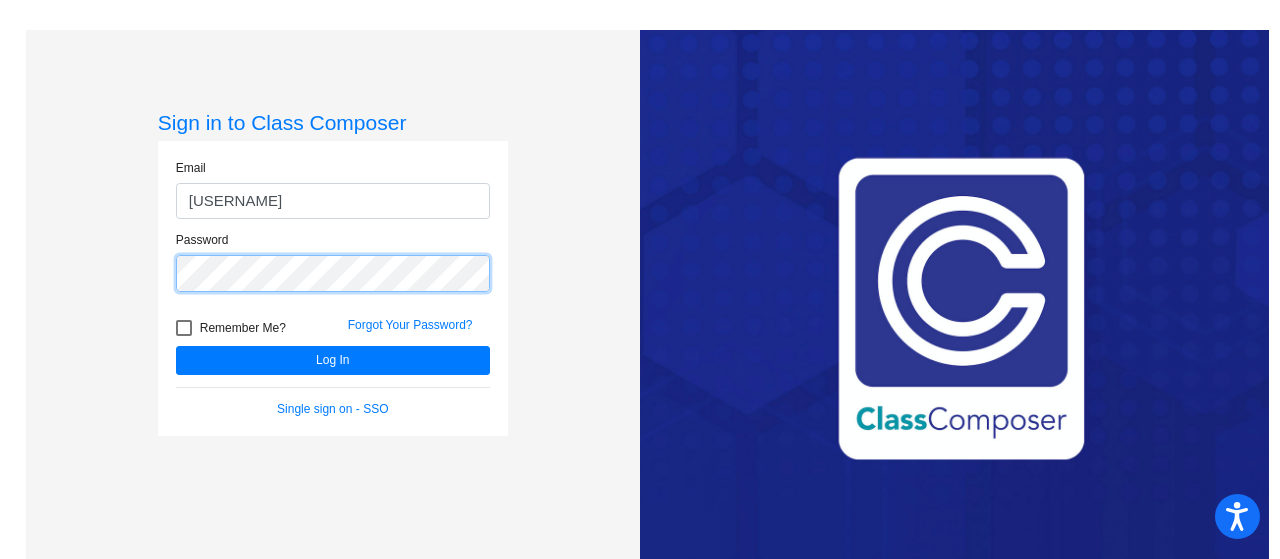 click on "Log In" 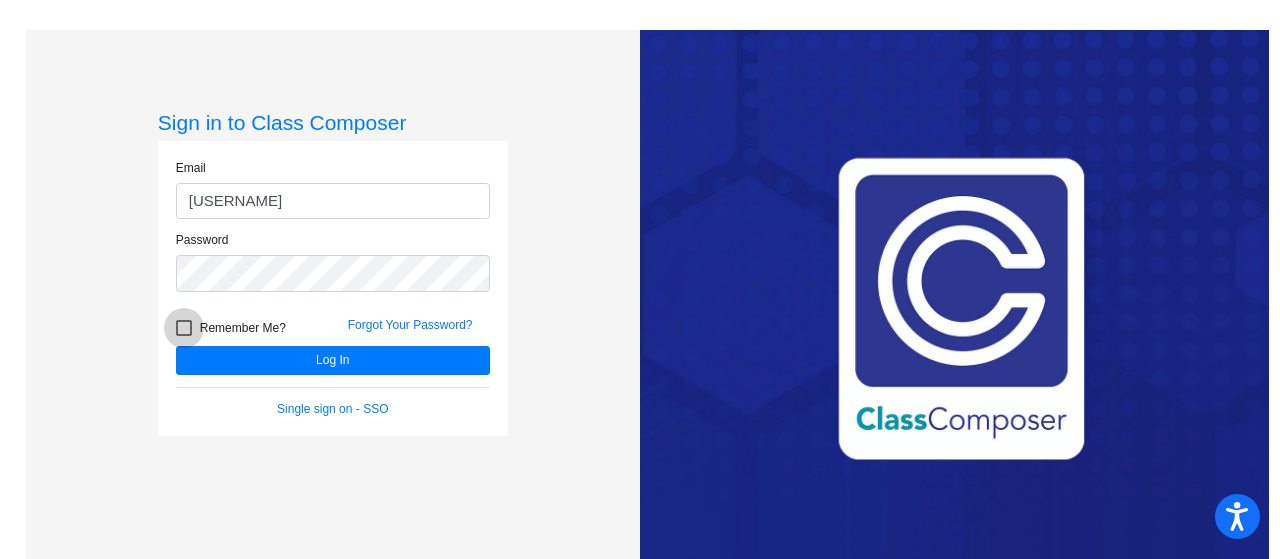 click at bounding box center (184, 328) 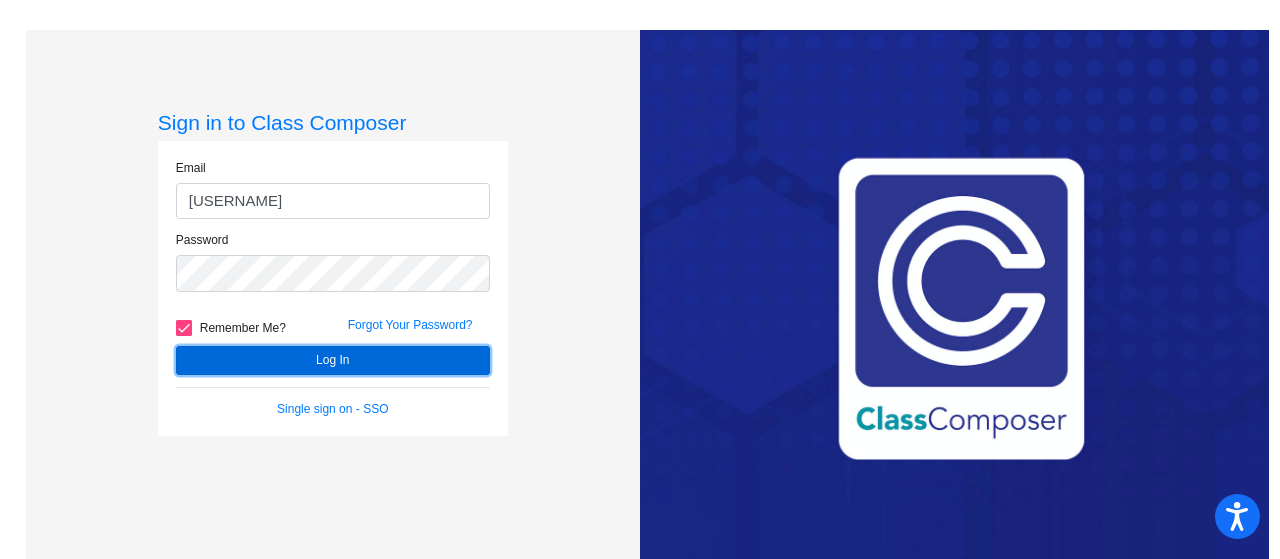 click on "Log In" 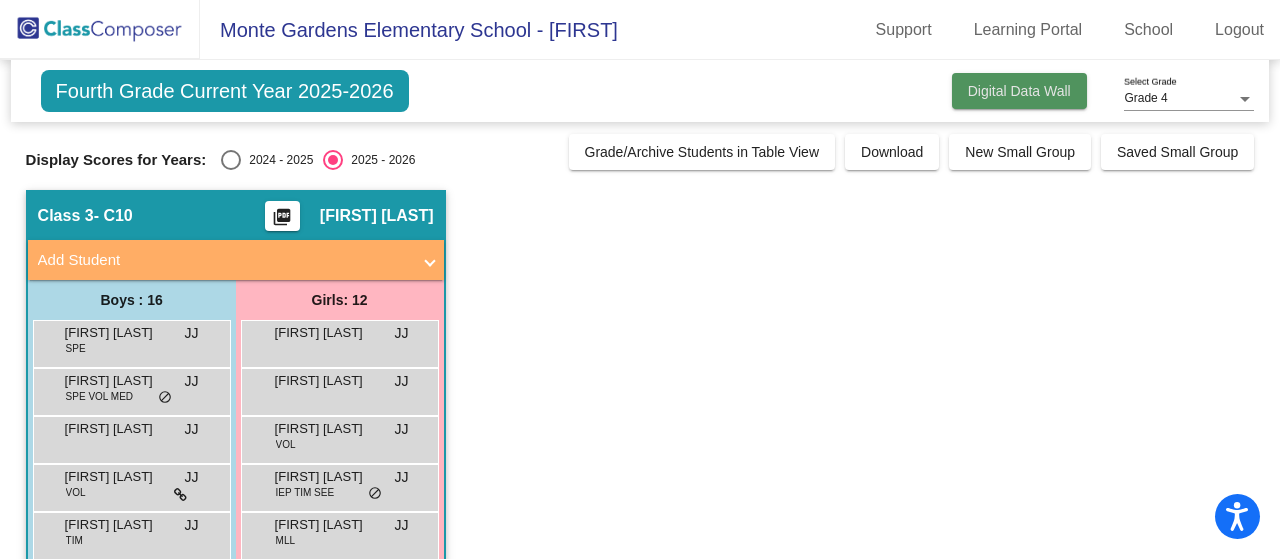 click on "Digital Data Wall" 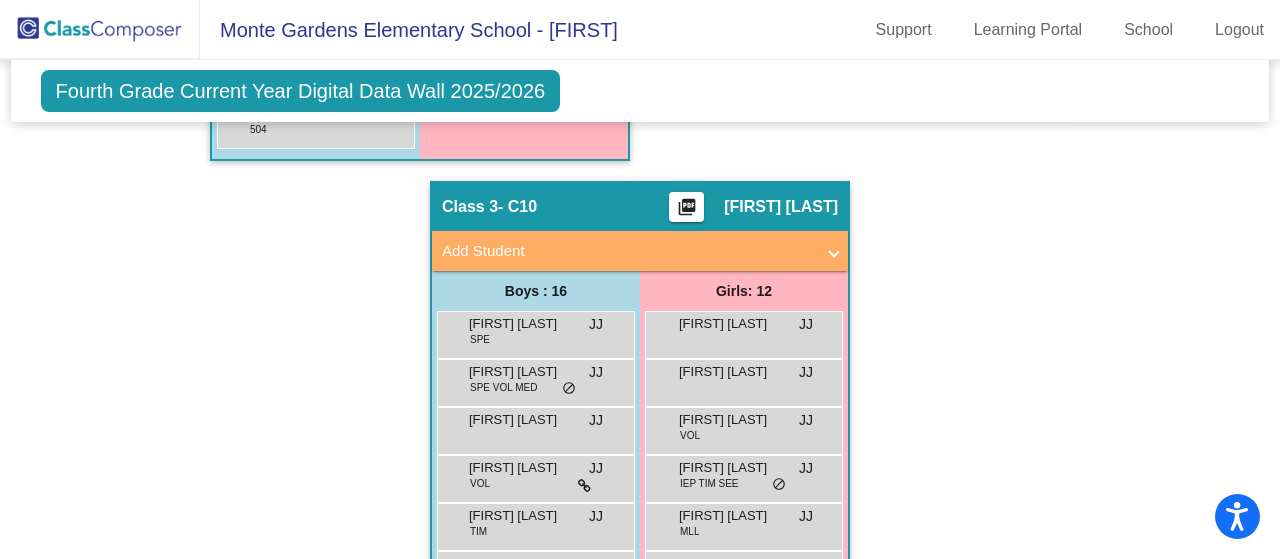 scroll, scrollTop: 1193, scrollLeft: 0, axis: vertical 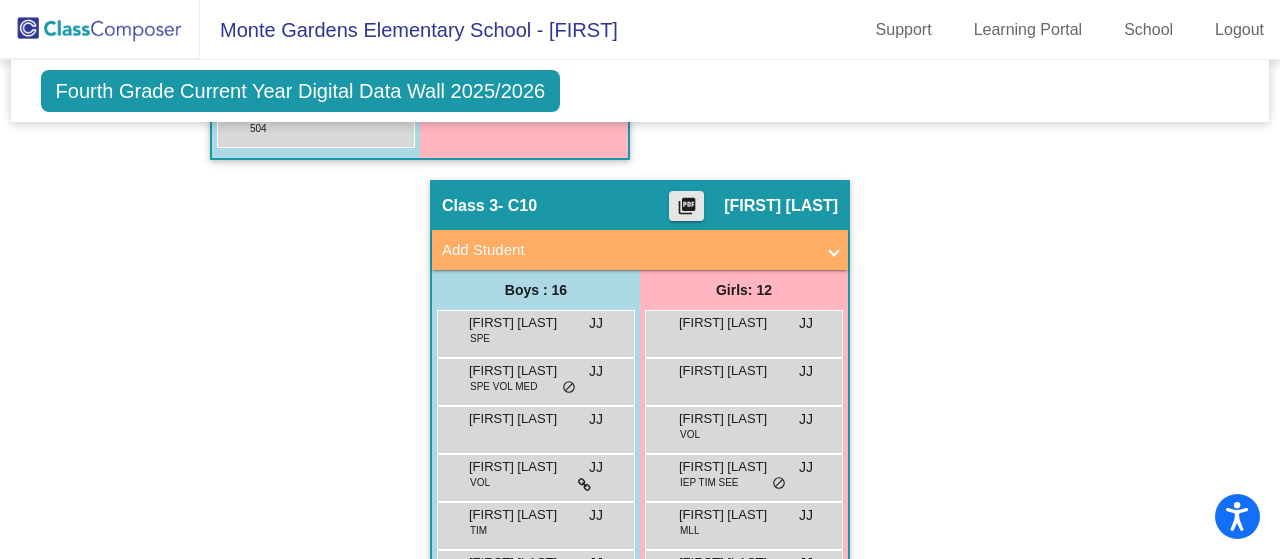 click on "picture_as_pdf" 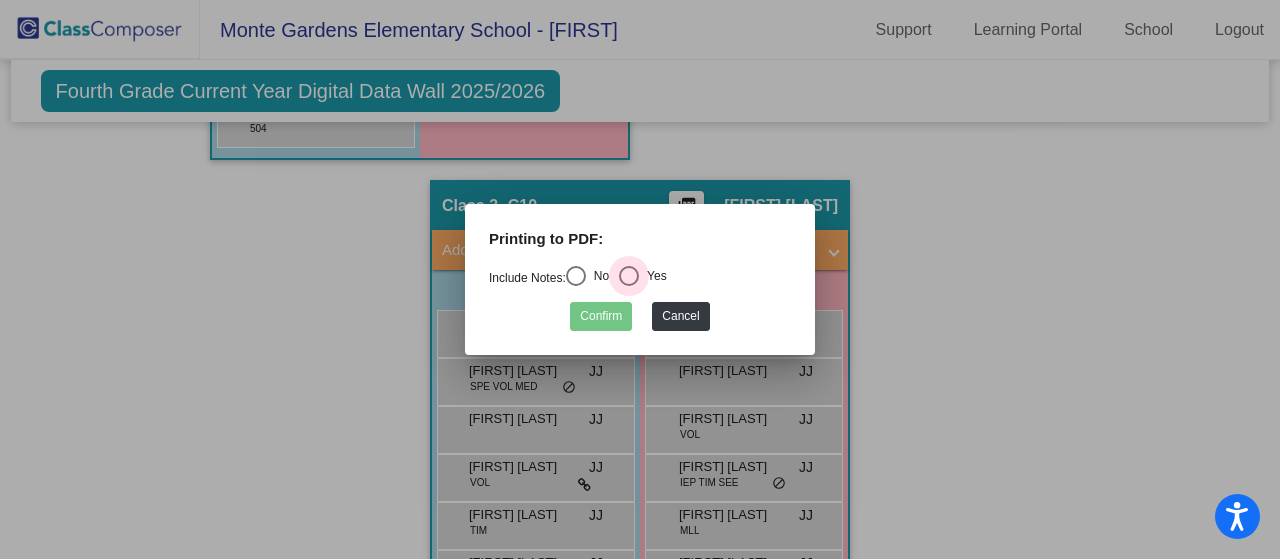 click at bounding box center [629, 276] 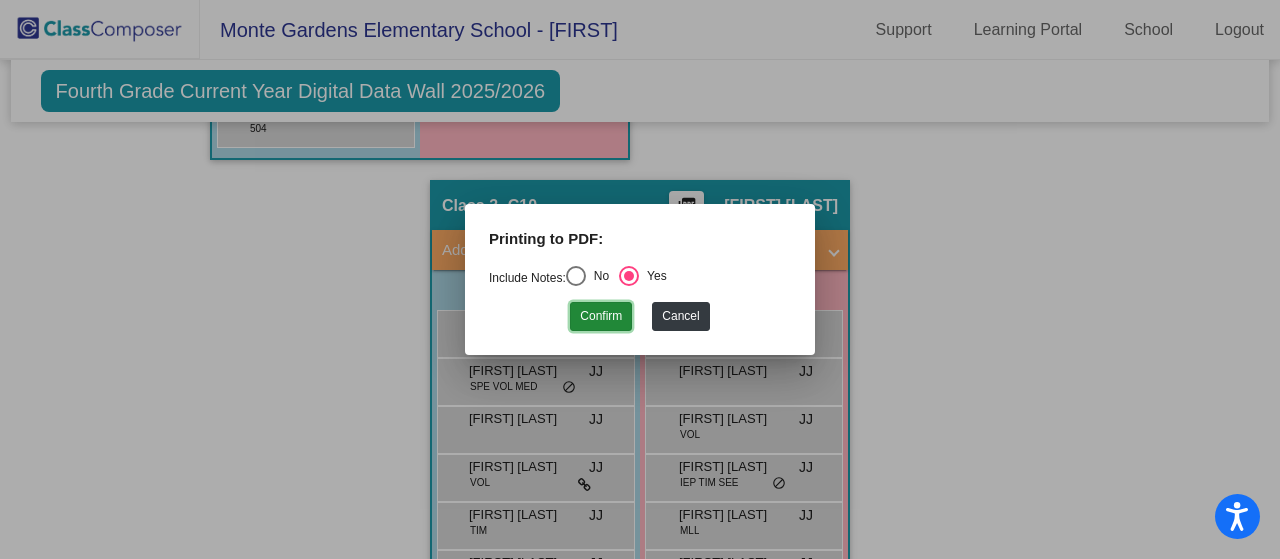 click on "Confirm" at bounding box center [601, 316] 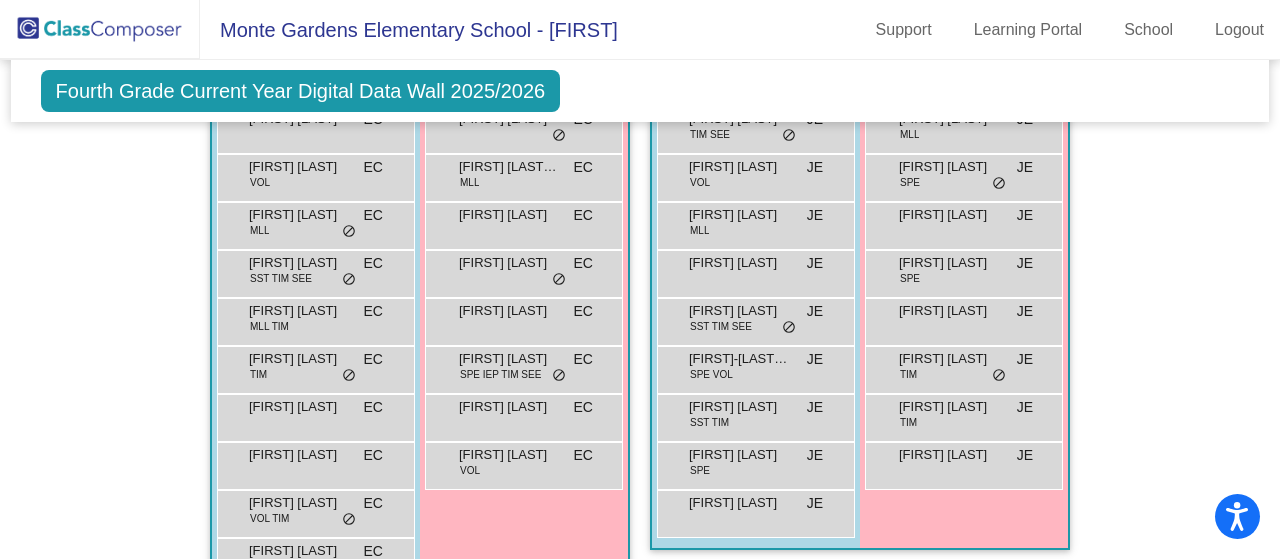 scroll, scrollTop: 756, scrollLeft: 0, axis: vertical 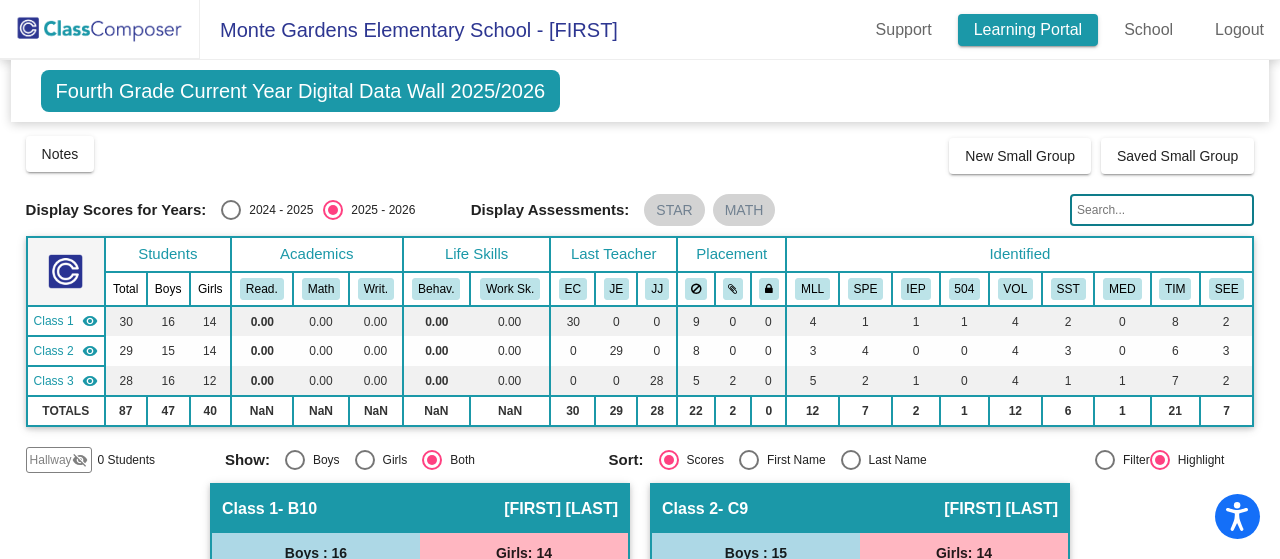 click on "Learning Portal" 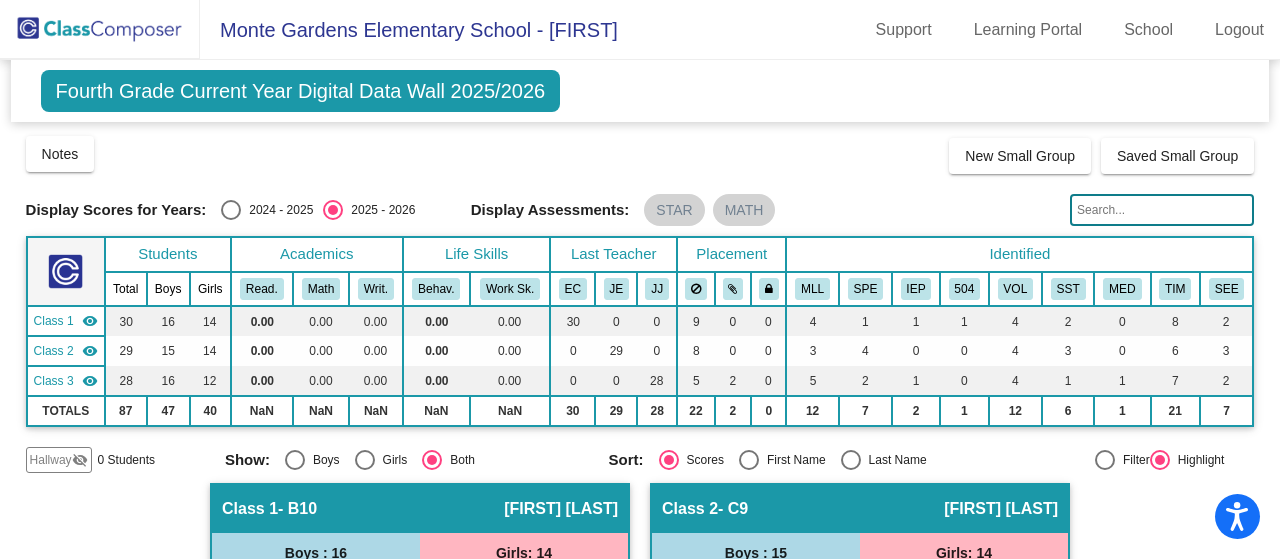click on "Fourth Grade Current Year Digital Data Wall 2025/2026" 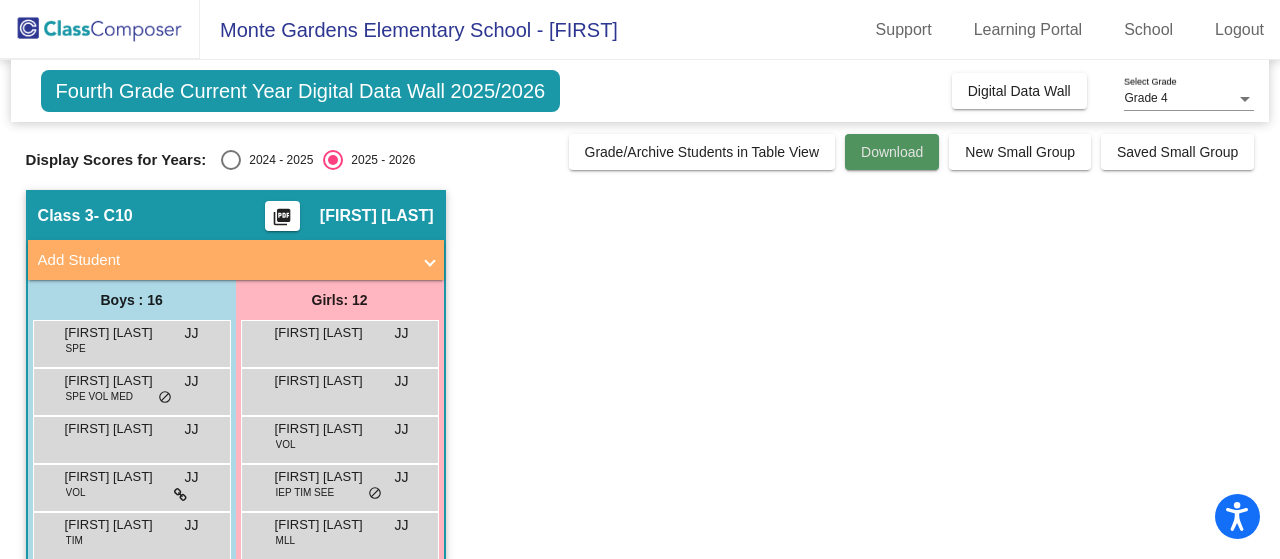click on "Download" 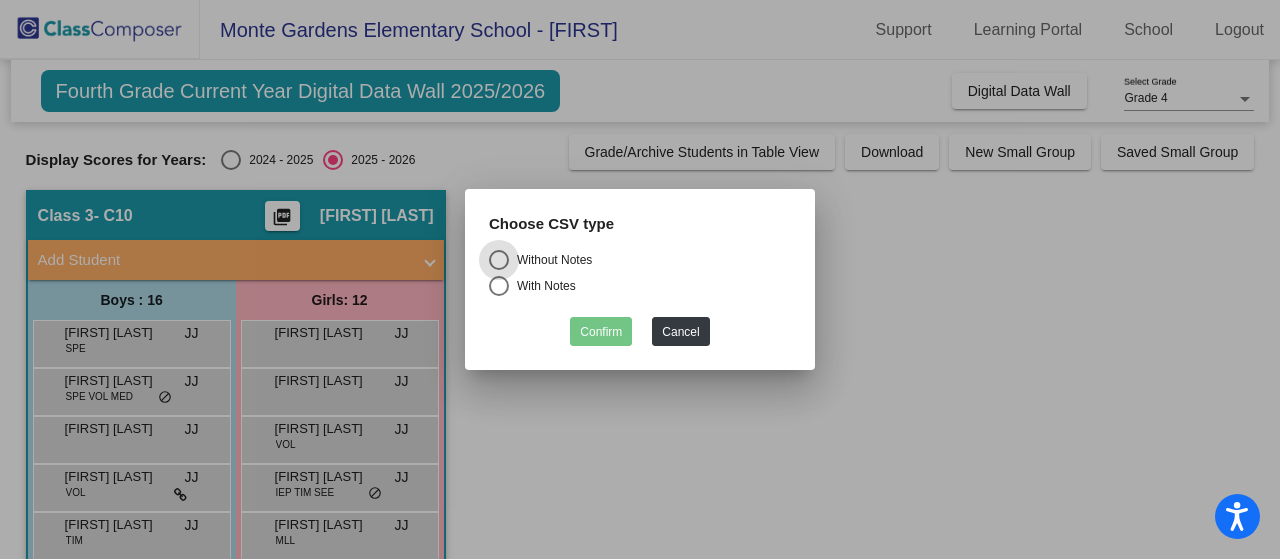 click at bounding box center (499, 286) 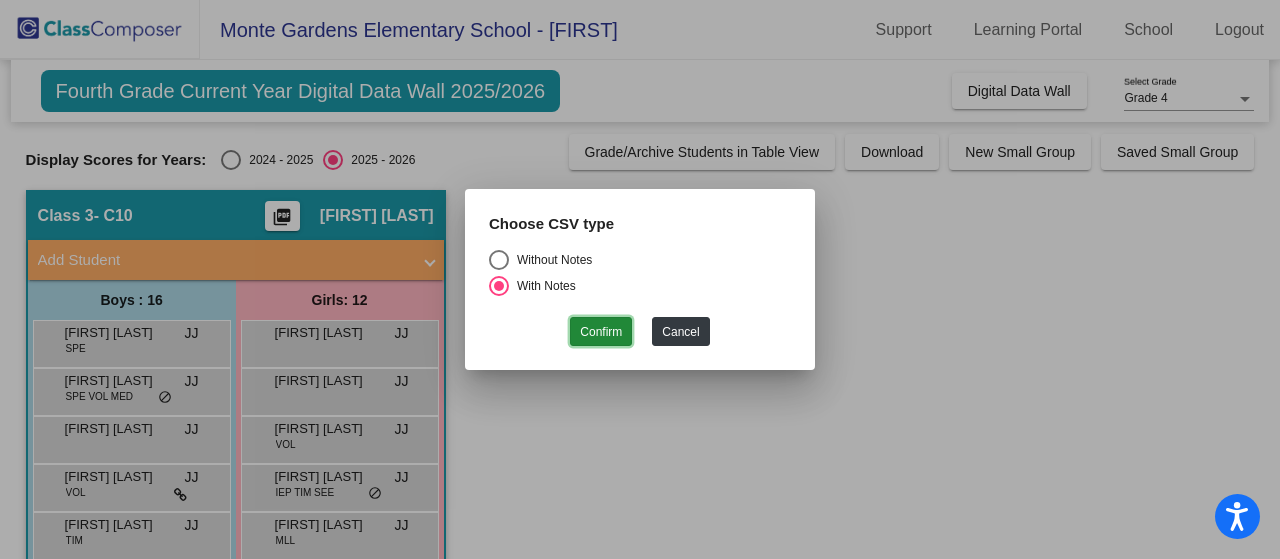 click on "Confirm" at bounding box center (601, 331) 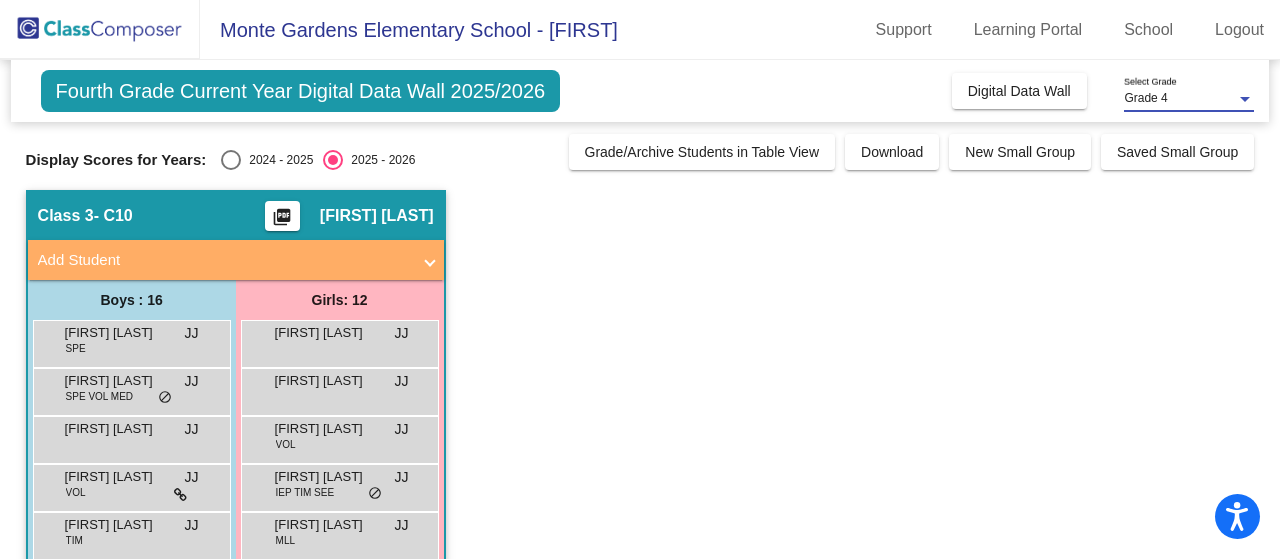 click on "Grade 4" at bounding box center [1145, 98] 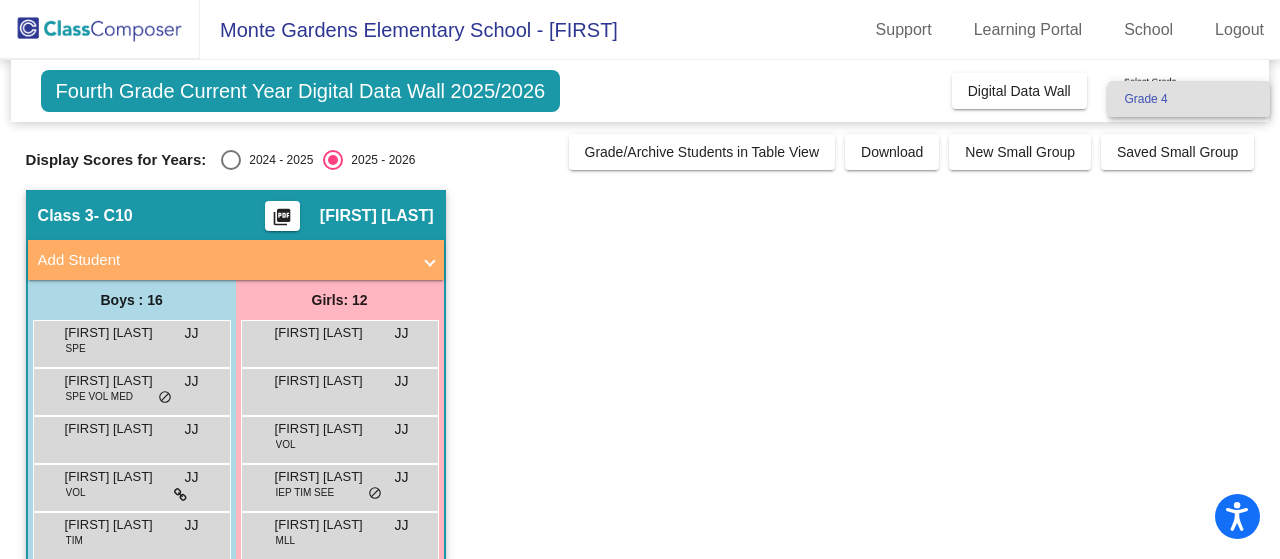 click at bounding box center [640, 279] 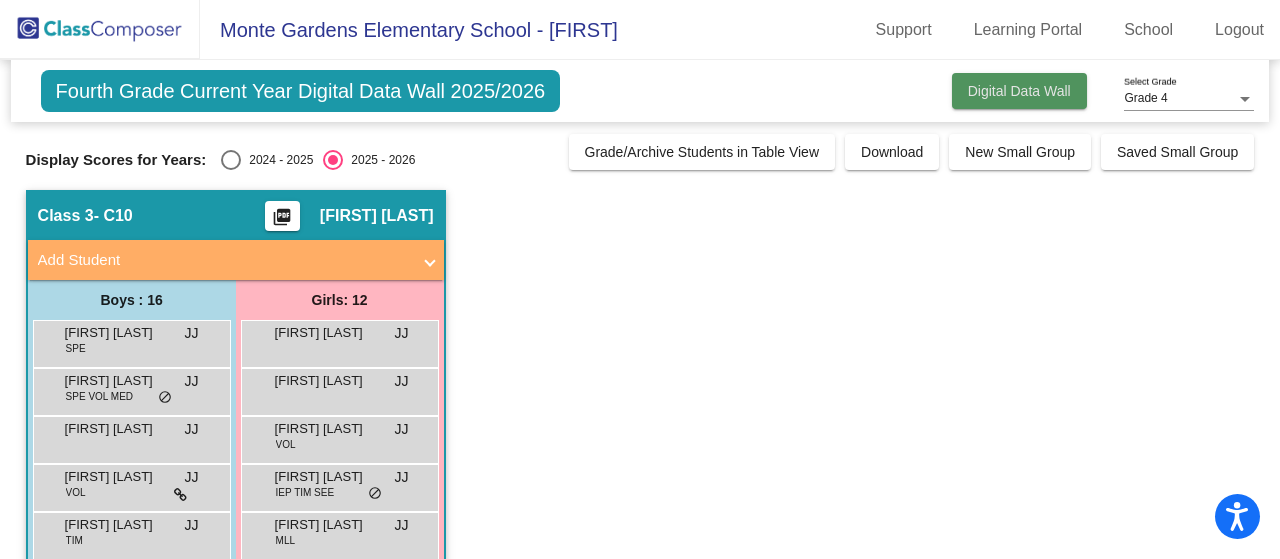 click on "Digital Data Wall" 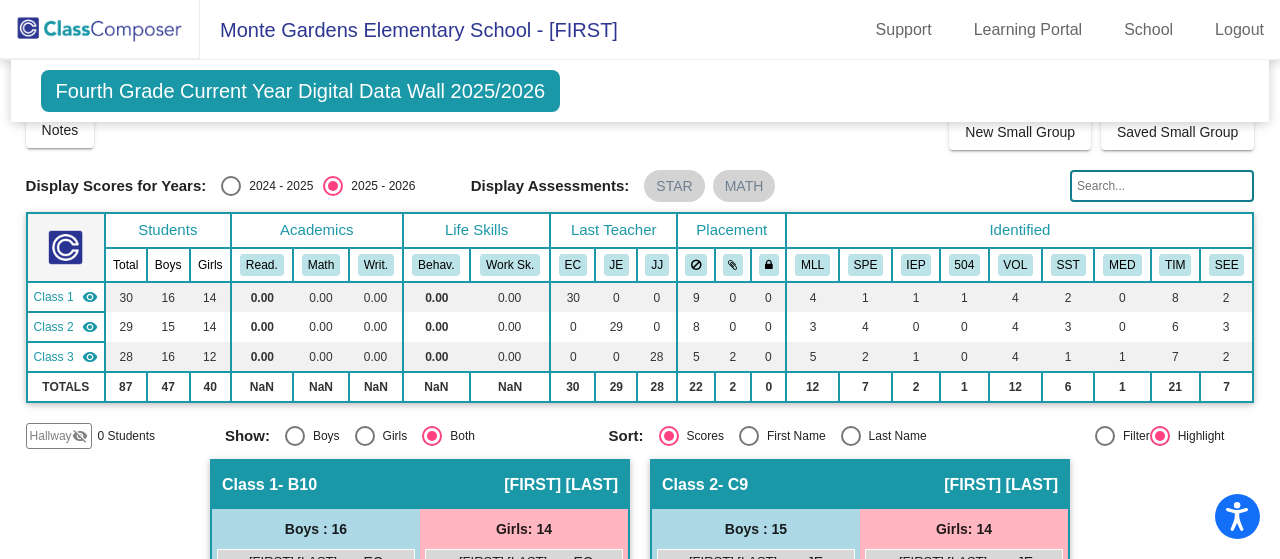 scroll, scrollTop: 0, scrollLeft: 0, axis: both 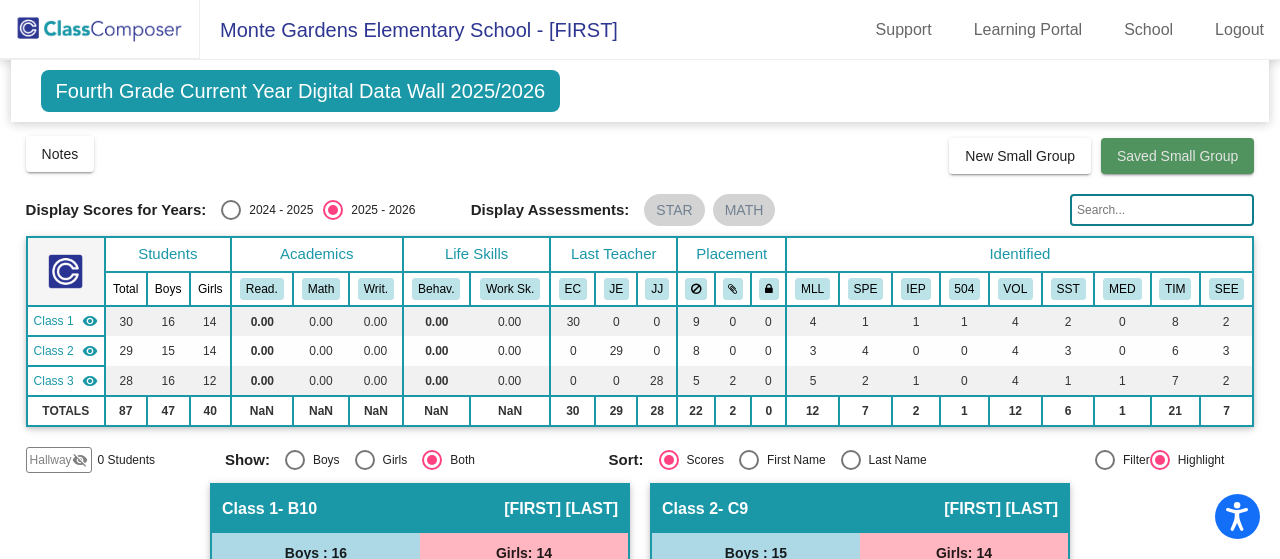 click on "Saved Small Group" 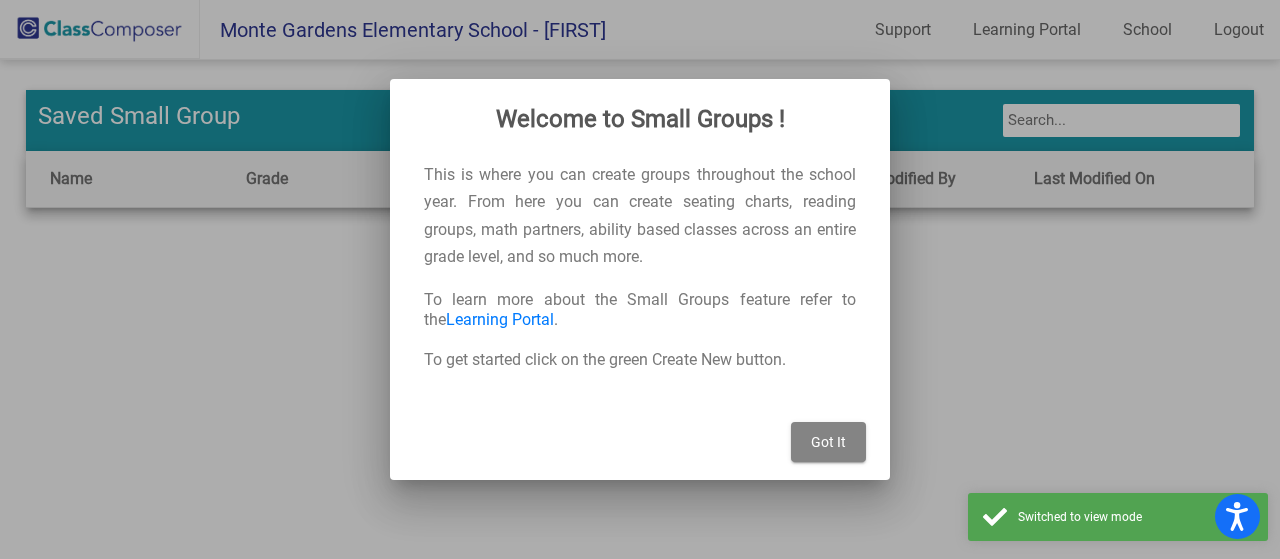 click on "Got It" at bounding box center (828, 442) 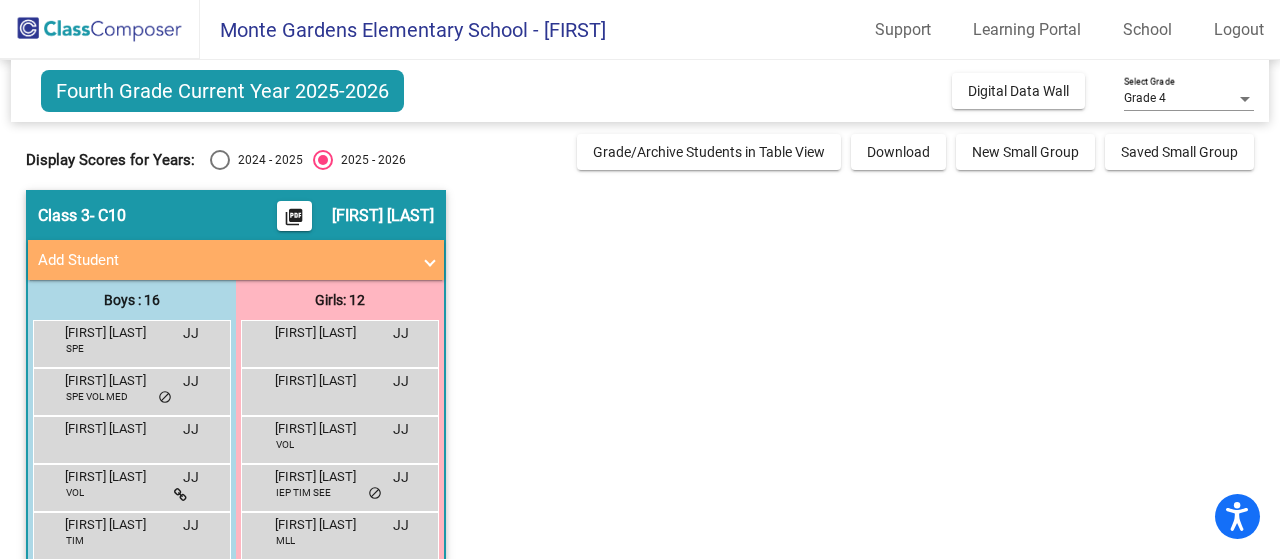 drag, startPoint x: 290, startPoint y: 85, endPoint x: 776, endPoint y: 227, distance: 506.32007 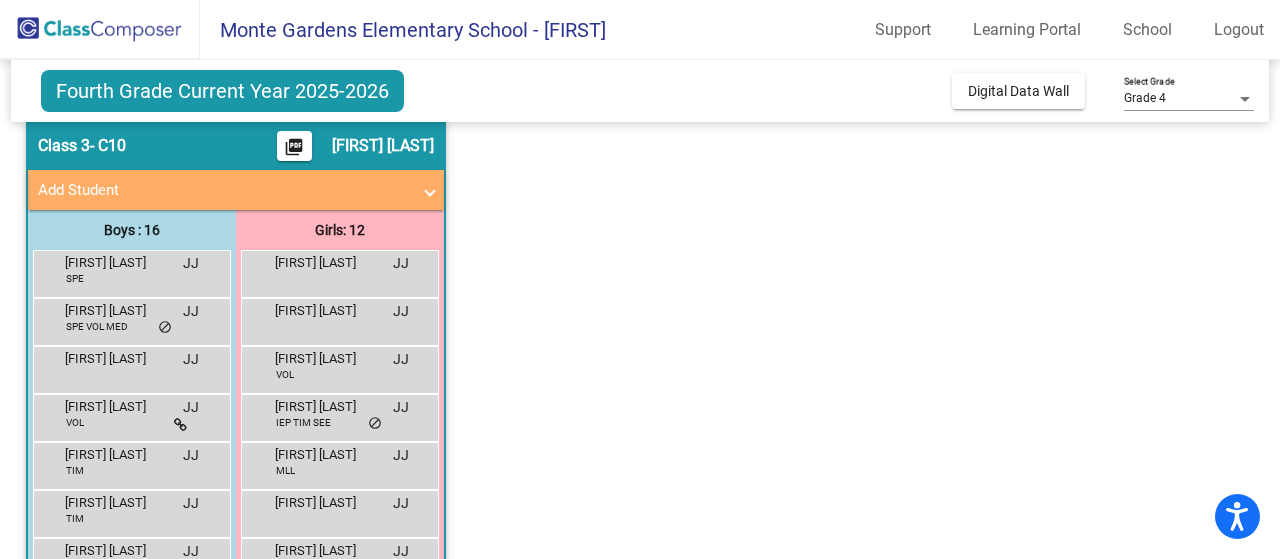 scroll, scrollTop: 0, scrollLeft: 0, axis: both 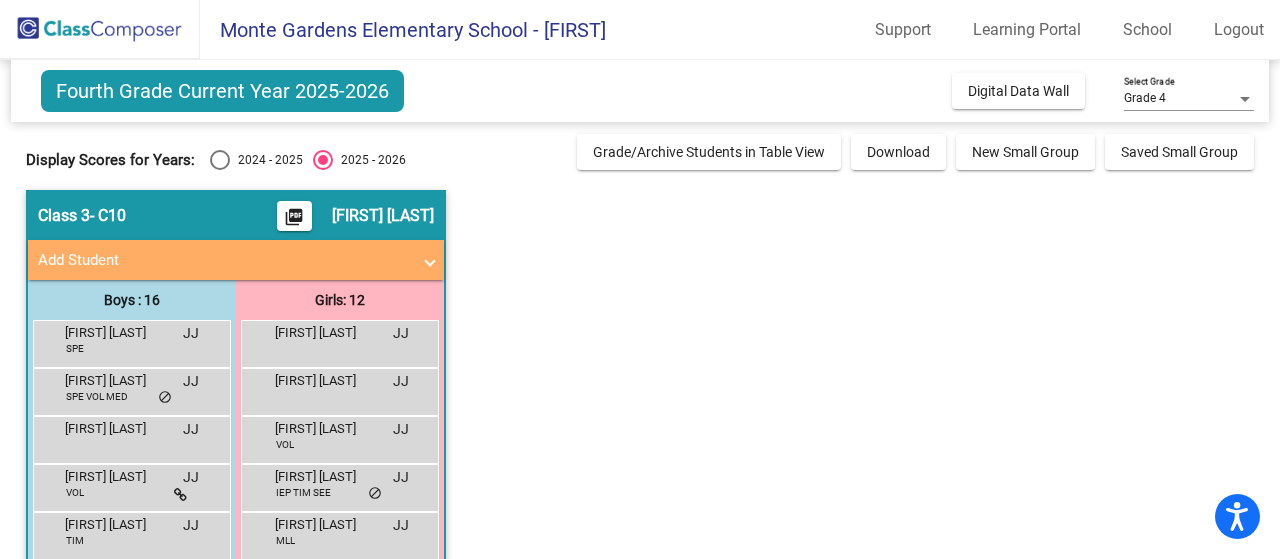 click on "picture_as_pdf" 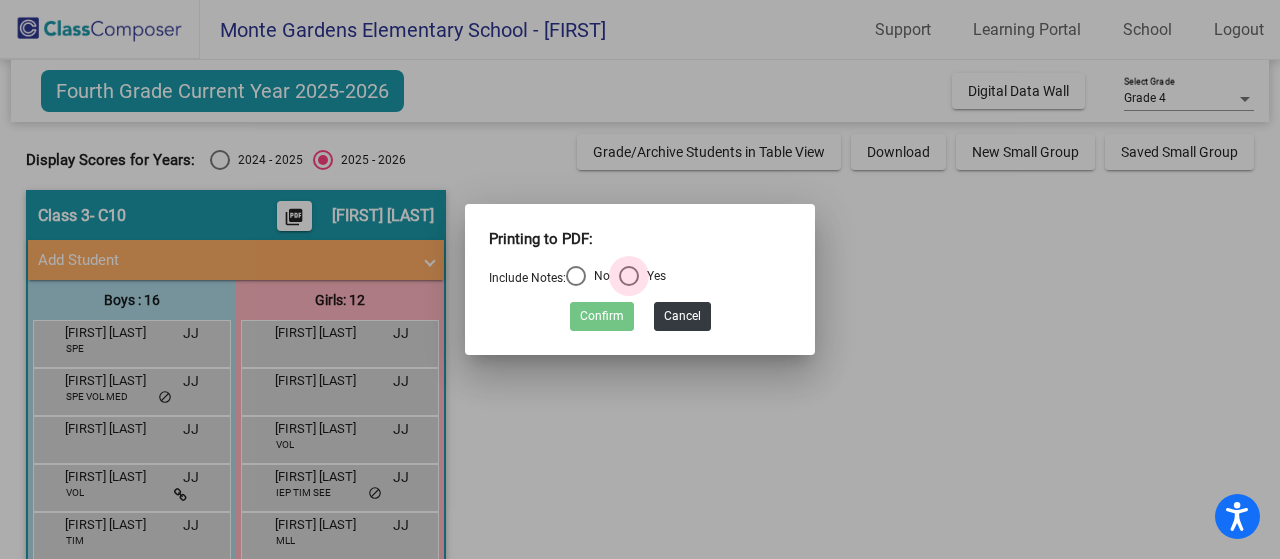 click at bounding box center (629, 276) 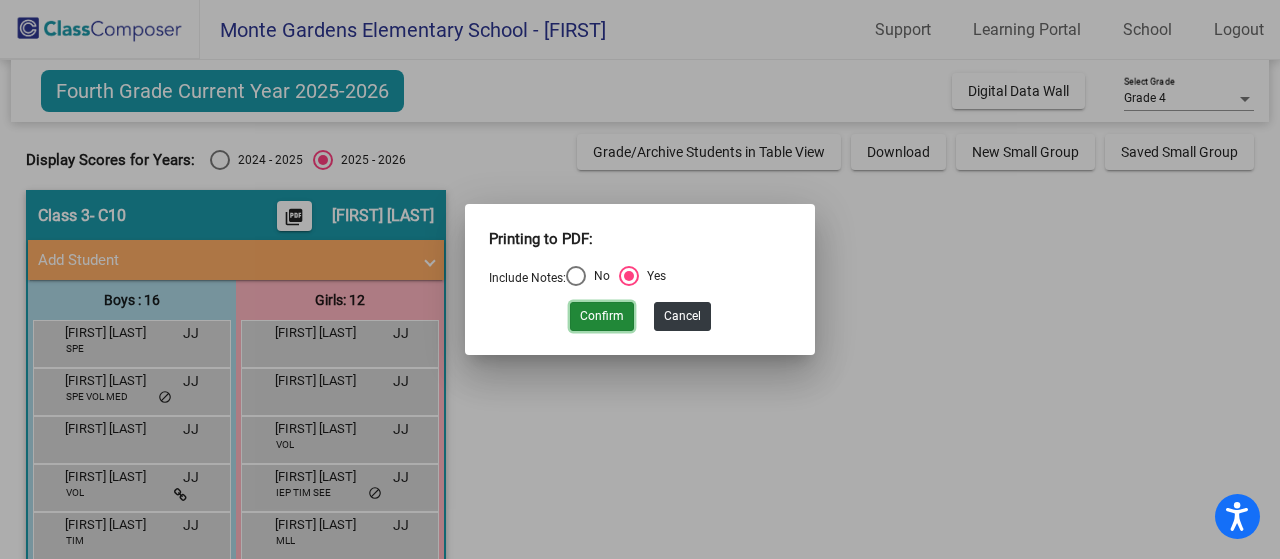 click on "Confirm" at bounding box center (602, 316) 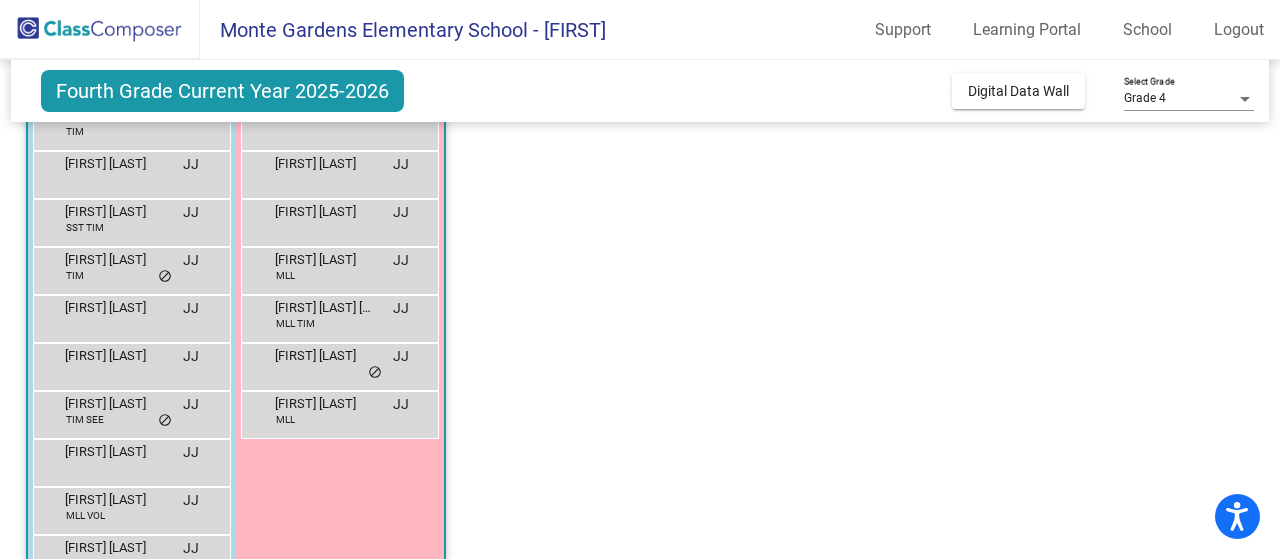 scroll, scrollTop: 560, scrollLeft: 0, axis: vertical 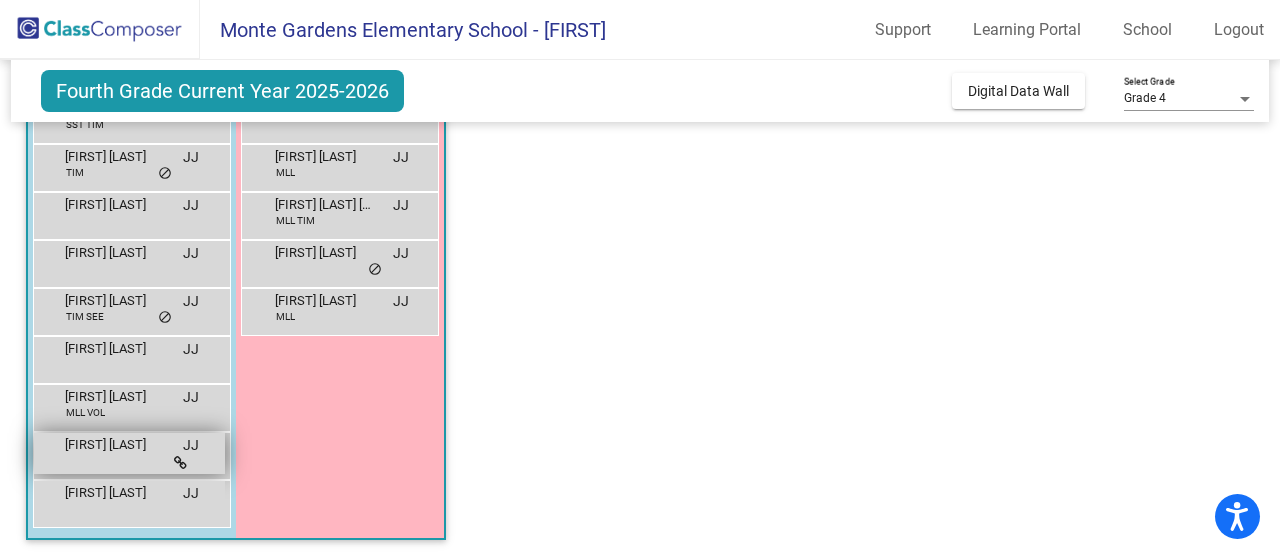 click at bounding box center (180, 463) 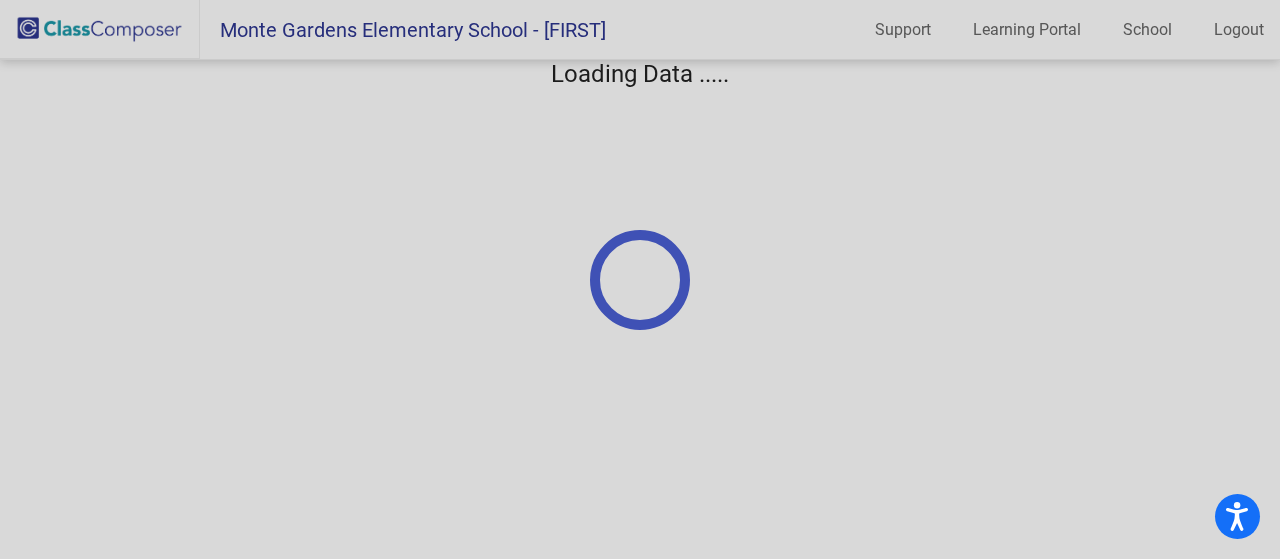 scroll, scrollTop: 0, scrollLeft: 0, axis: both 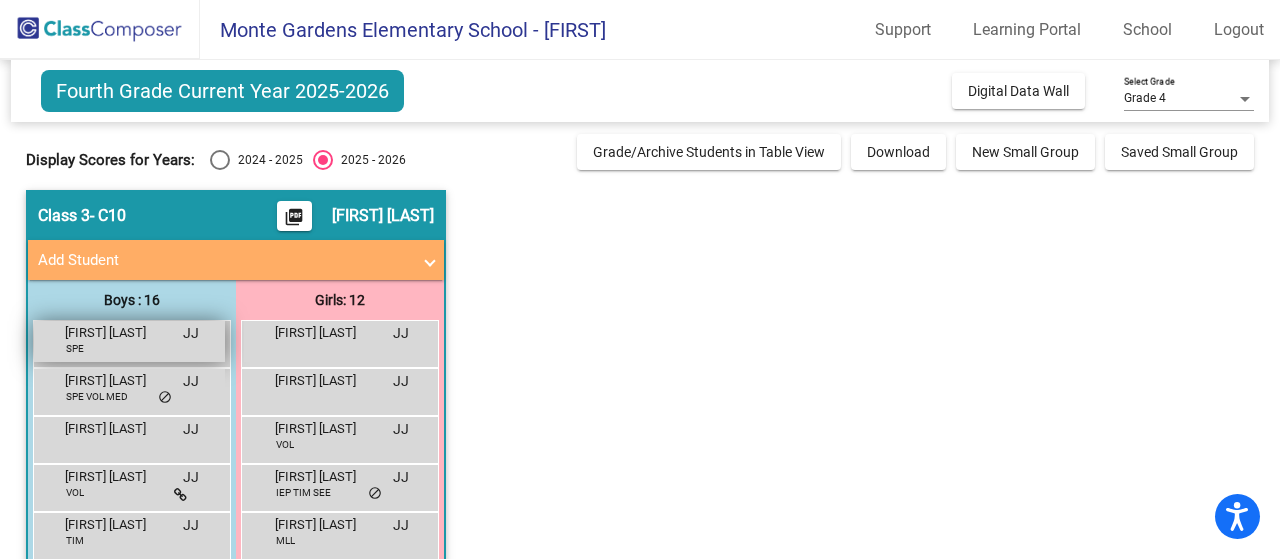 click on "Brown Kaden" at bounding box center (115, 333) 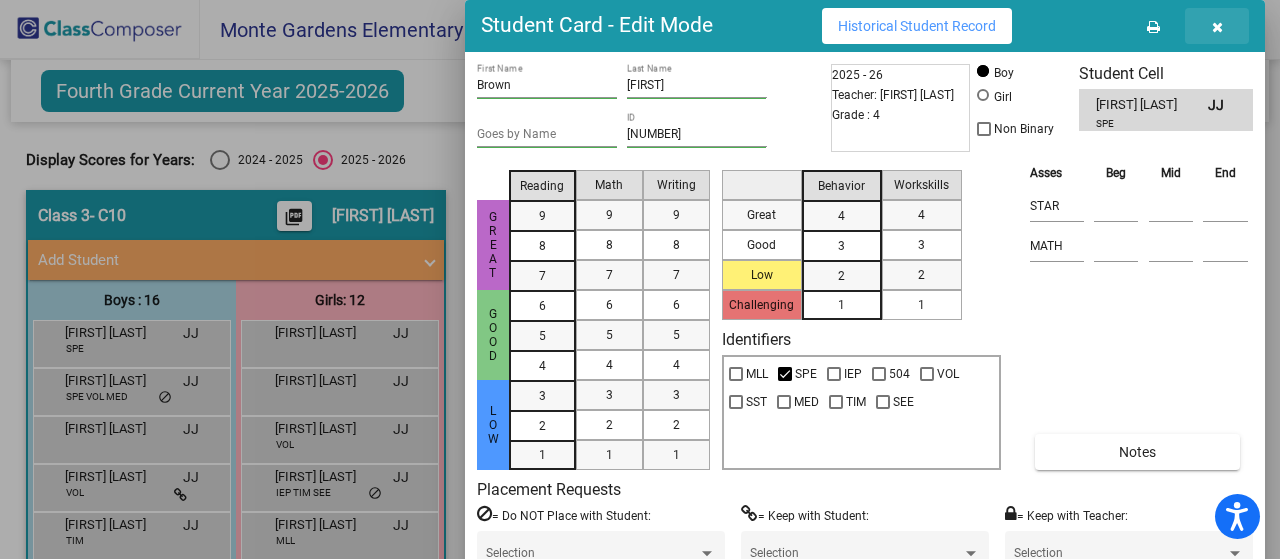 click at bounding box center (1217, 27) 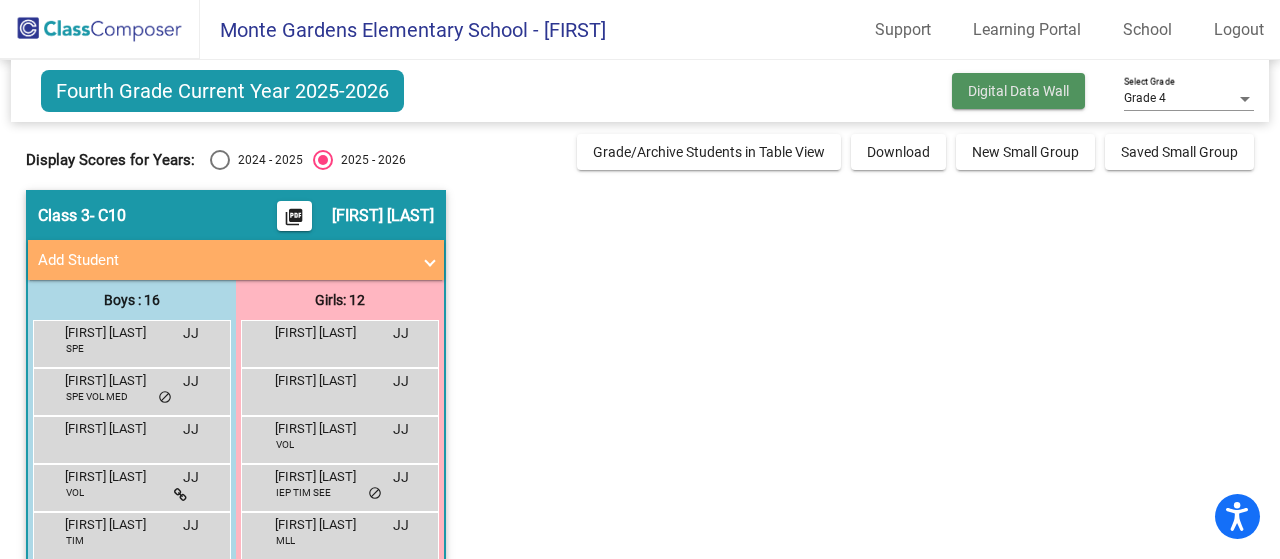 click on "Digital Data Wall" 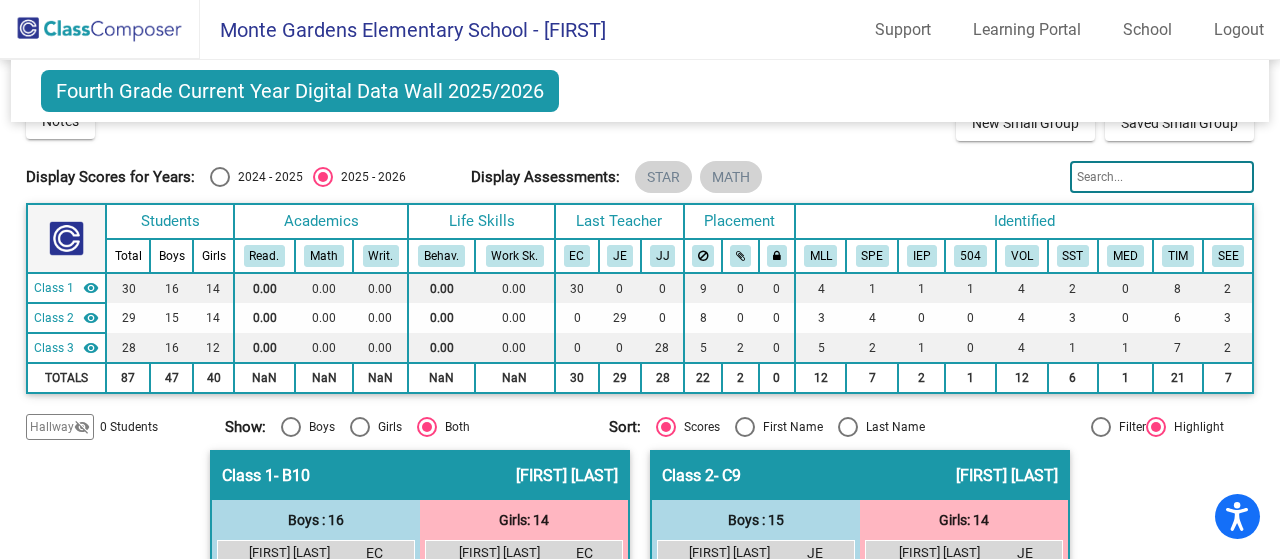scroll, scrollTop: 0, scrollLeft: 0, axis: both 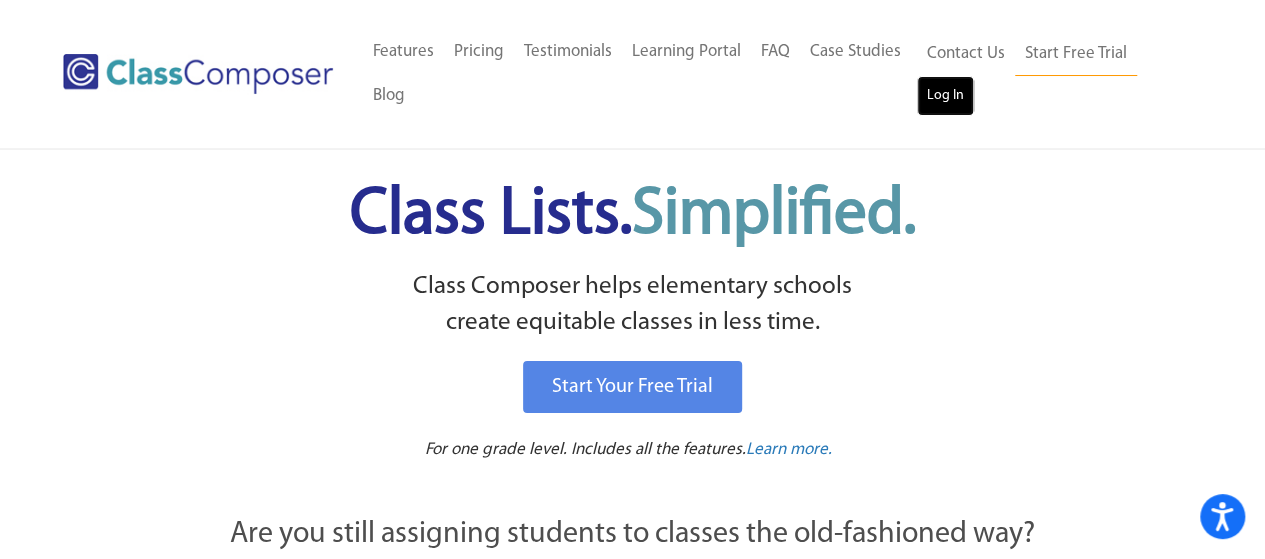 click on "Log In" at bounding box center [945, 96] 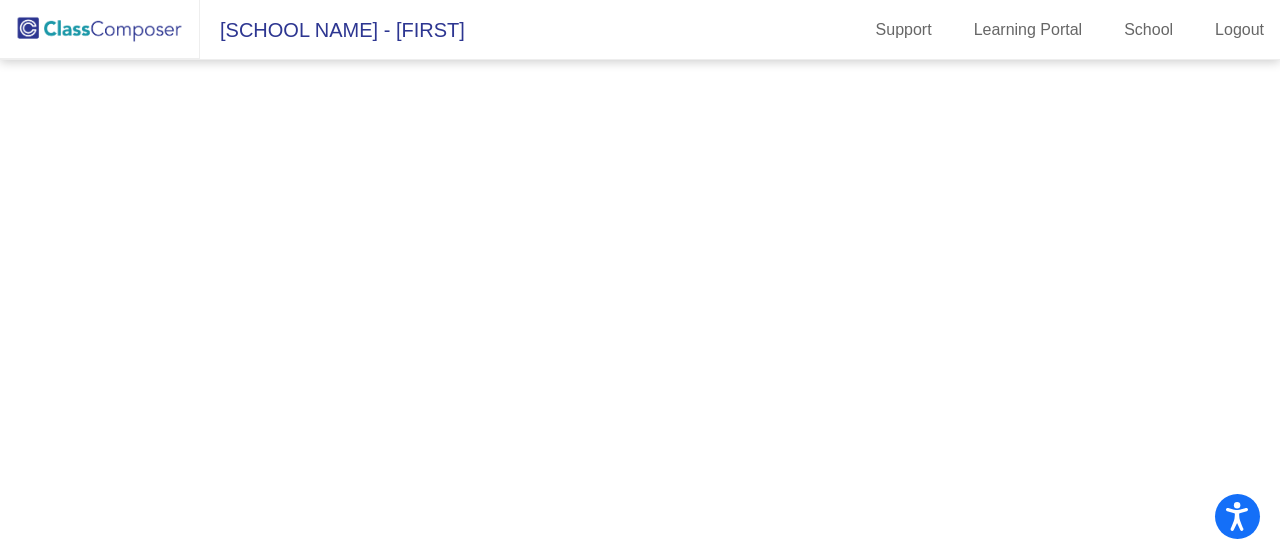 scroll, scrollTop: 0, scrollLeft: 0, axis: both 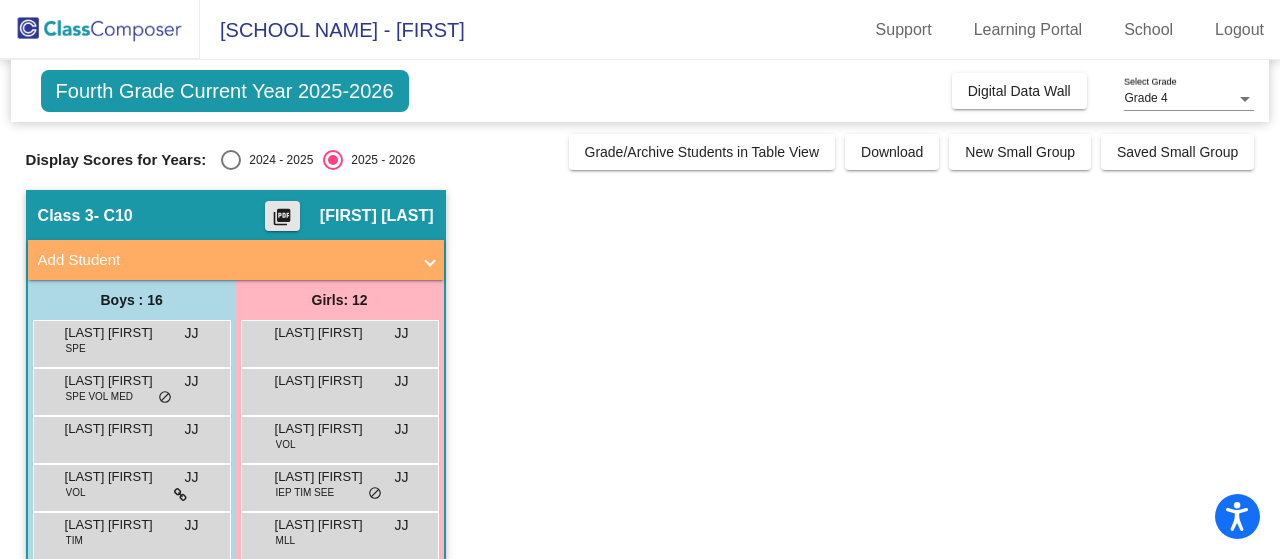 click on "picture_as_pdf" 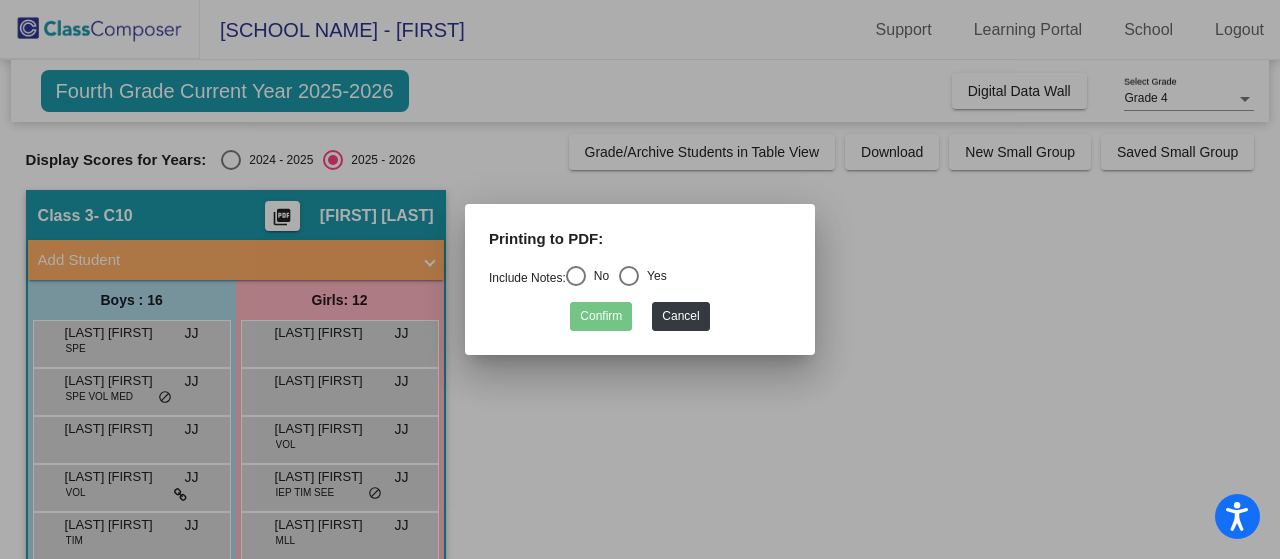 click on "Confirm Cancel" at bounding box center [640, 311] 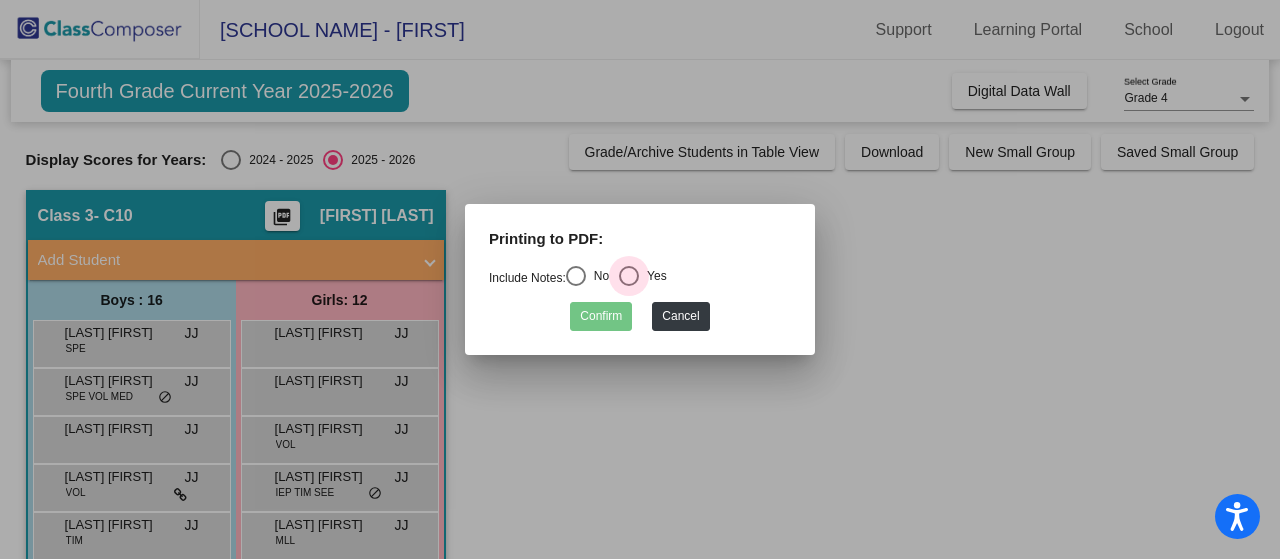 click on "Yes" at bounding box center [653, 276] 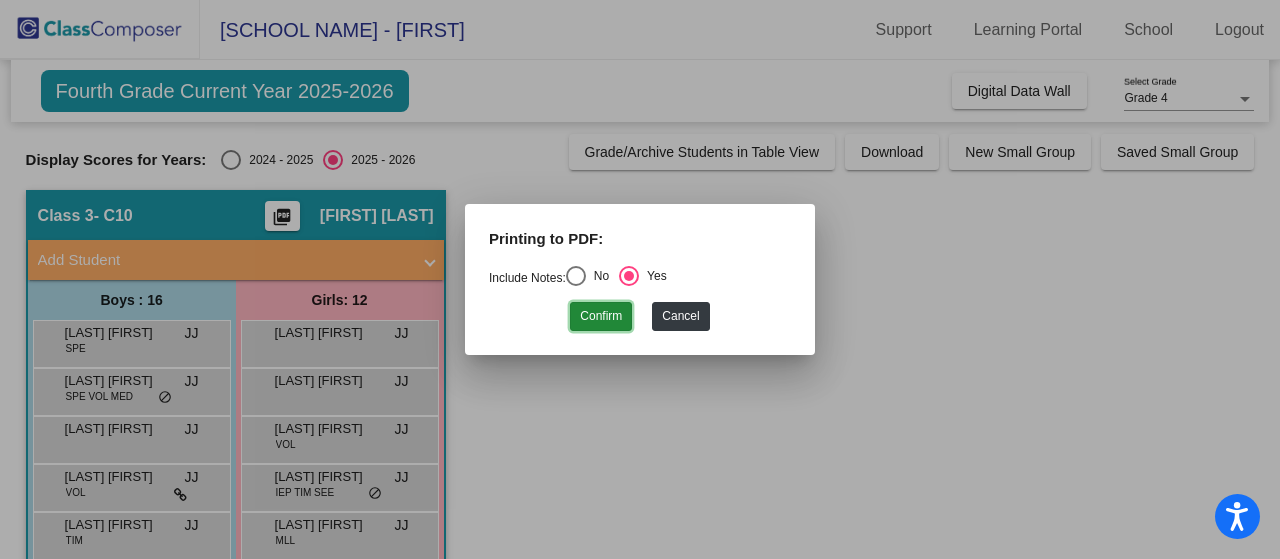 click on "Confirm" at bounding box center (601, 316) 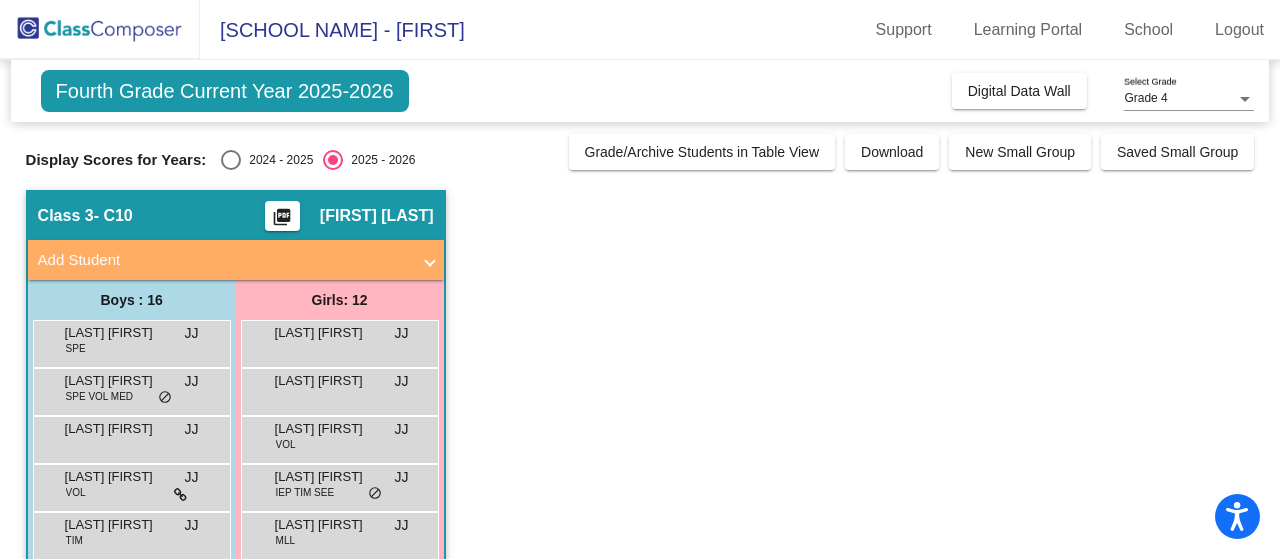 click on "Display Scores for Years:   2024 - 2025   2025 - 2026  Grade/Archive Students in Table View   Download   New Small Group   Saved Small Group" 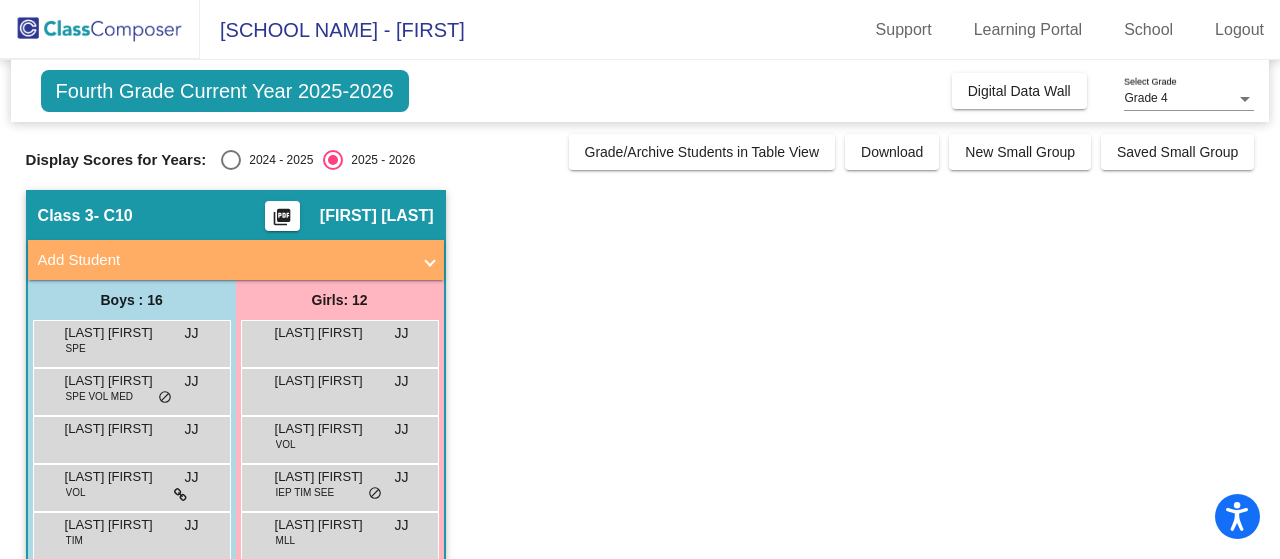 drag, startPoint x: 232, startPoint y: 161, endPoint x: 198, endPoint y: 151, distance: 35.44009 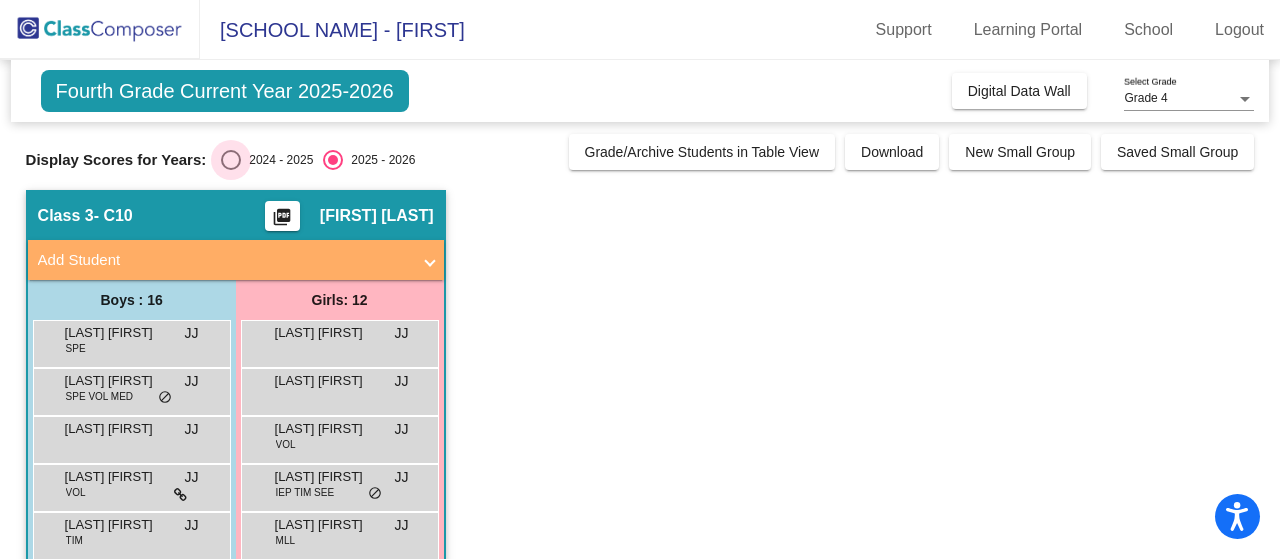 drag, startPoint x: 660, startPoint y: 345, endPoint x: 232, endPoint y: 159, distance: 466.66904 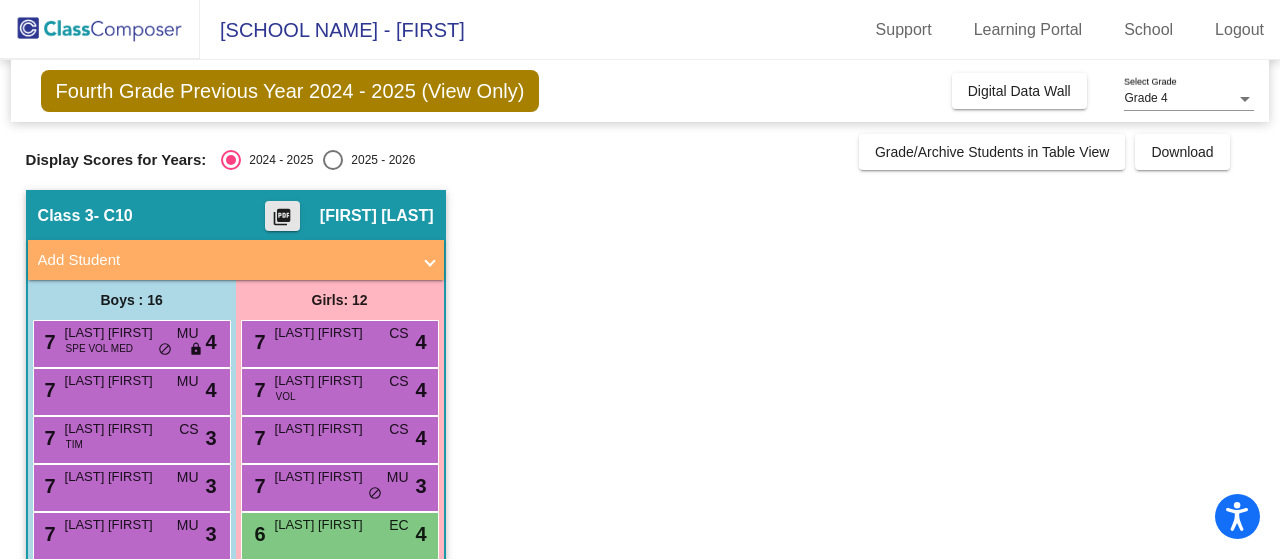 click on "picture_as_pdf" 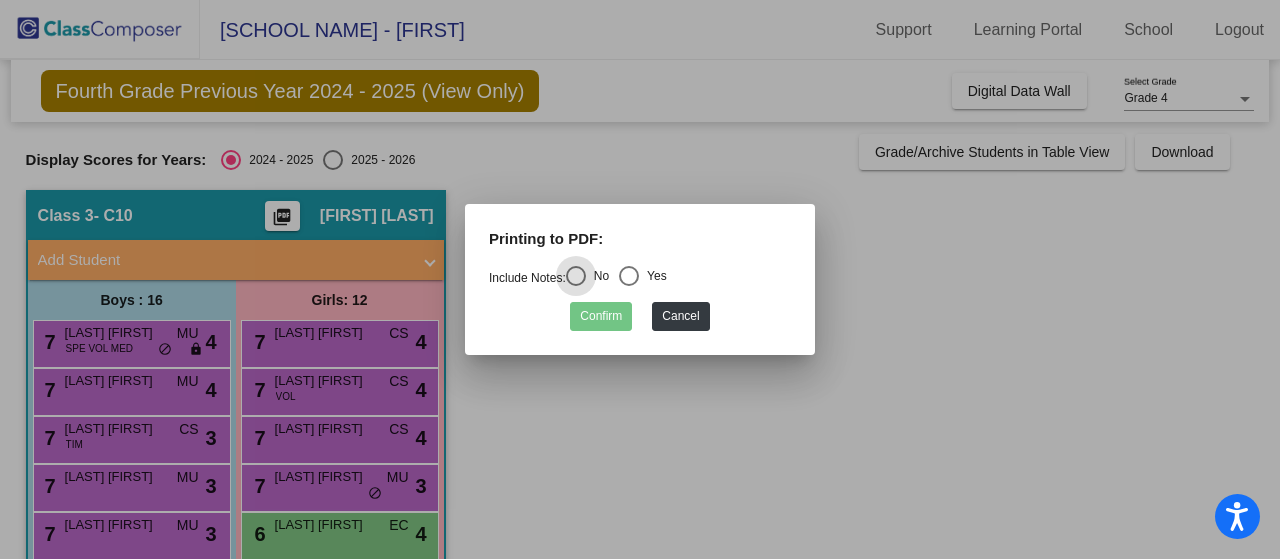 click at bounding box center [629, 276] 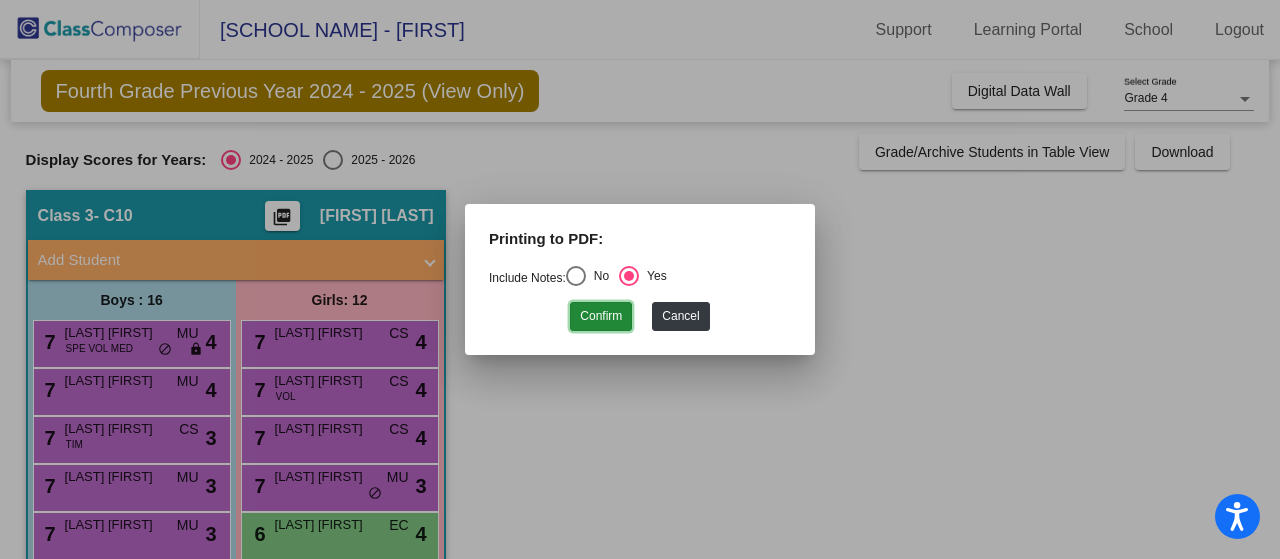 click on "Confirm" at bounding box center (601, 316) 